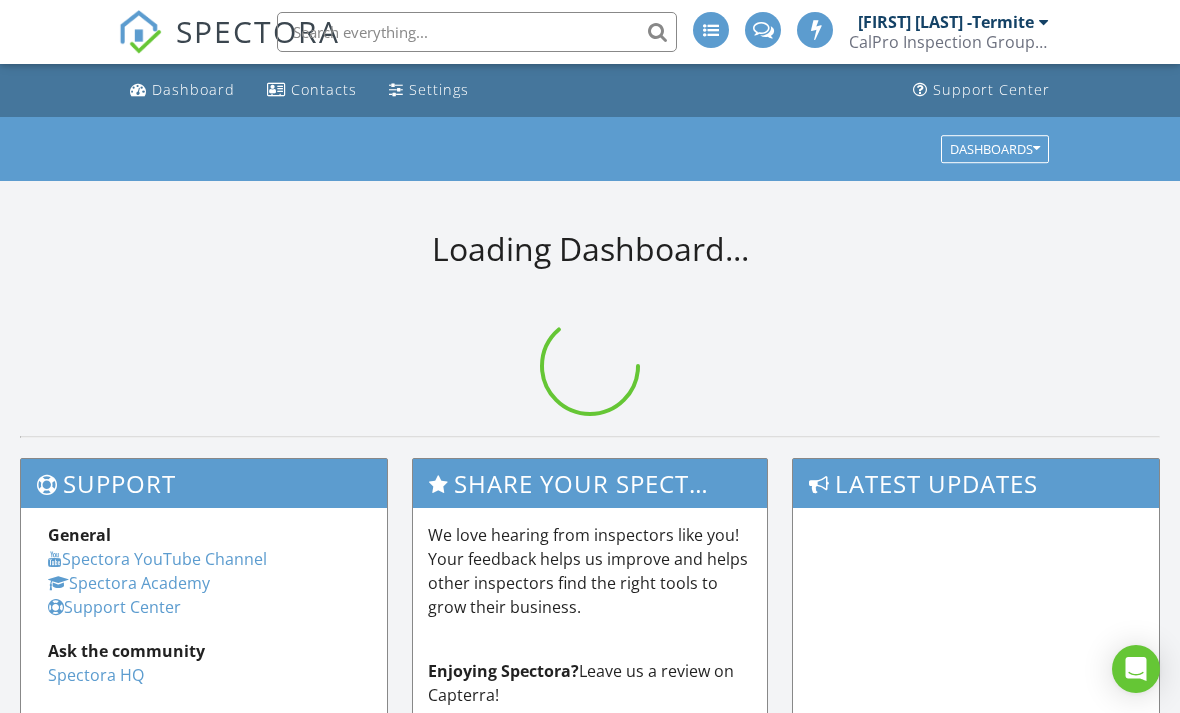 scroll, scrollTop: 0, scrollLeft: 0, axis: both 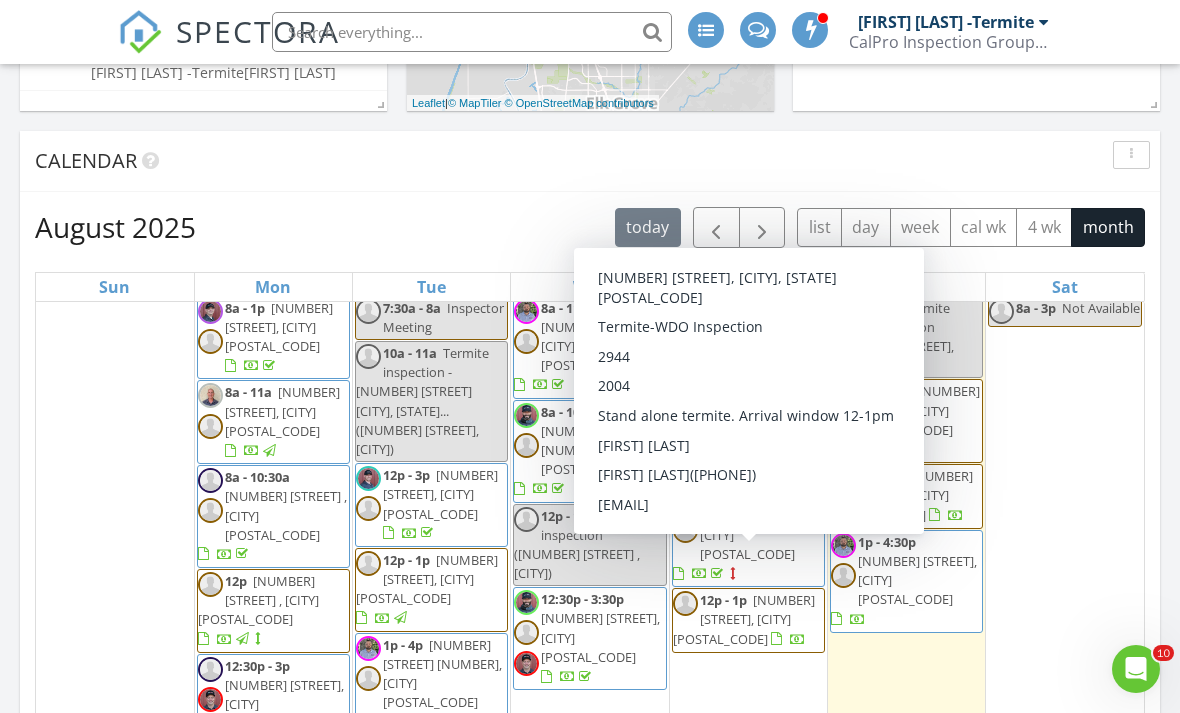 click on "5608 Frogview Ct, Elk Grove 95757" at bounding box center [744, 619] 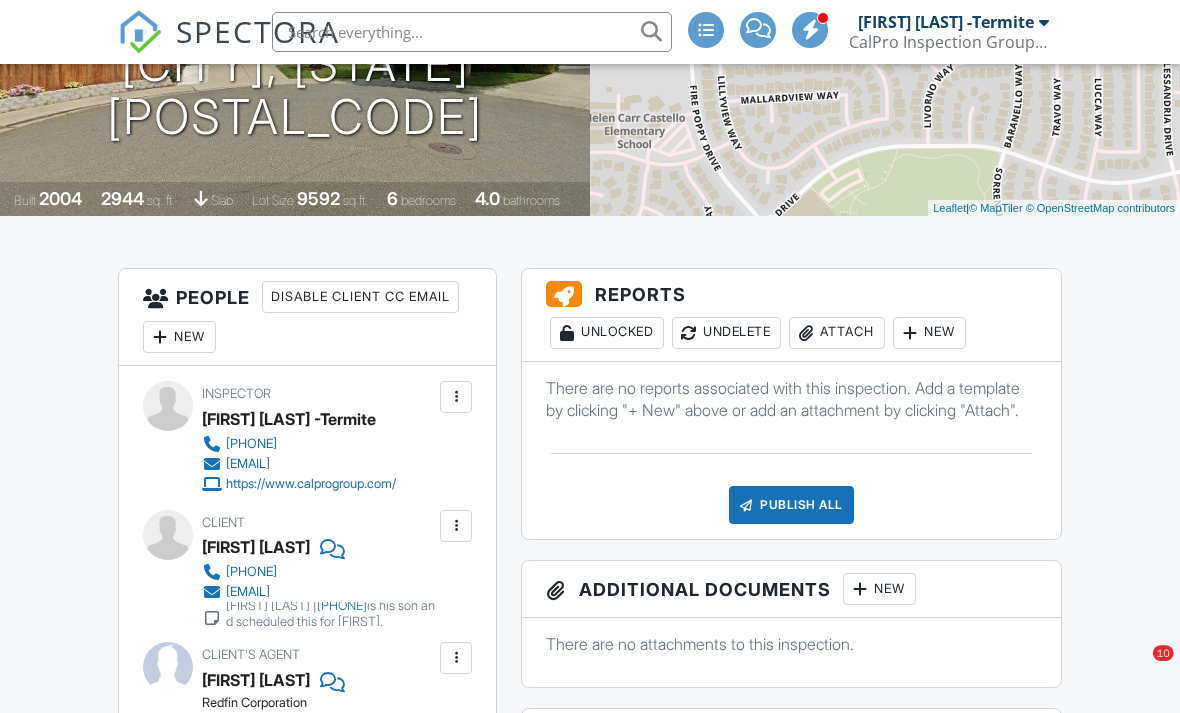 scroll, scrollTop: 443, scrollLeft: 0, axis: vertical 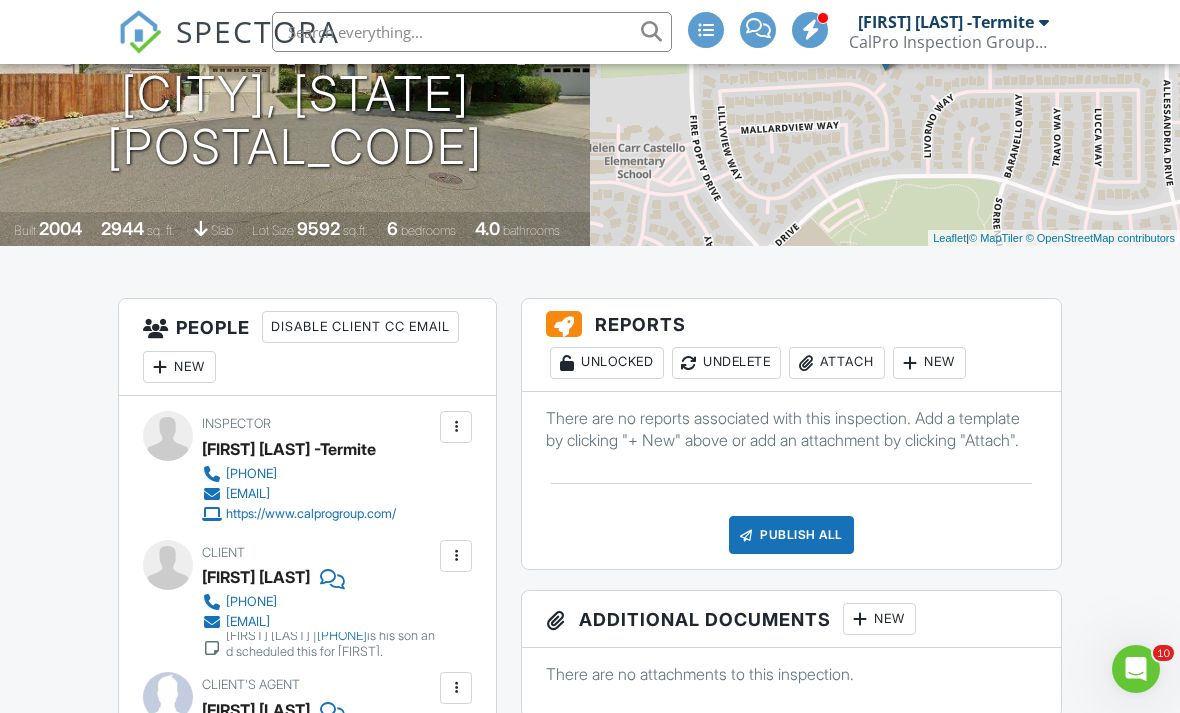 click on "SPECTORA" at bounding box center [258, 31] 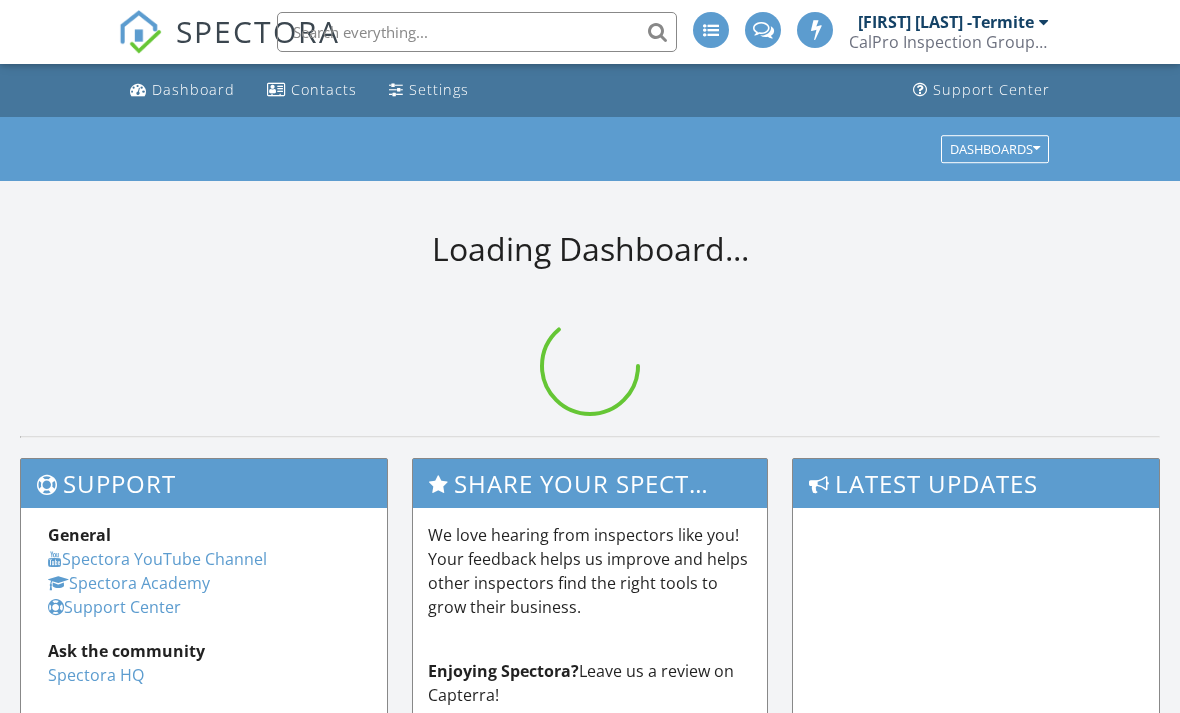 scroll, scrollTop: 0, scrollLeft: 0, axis: both 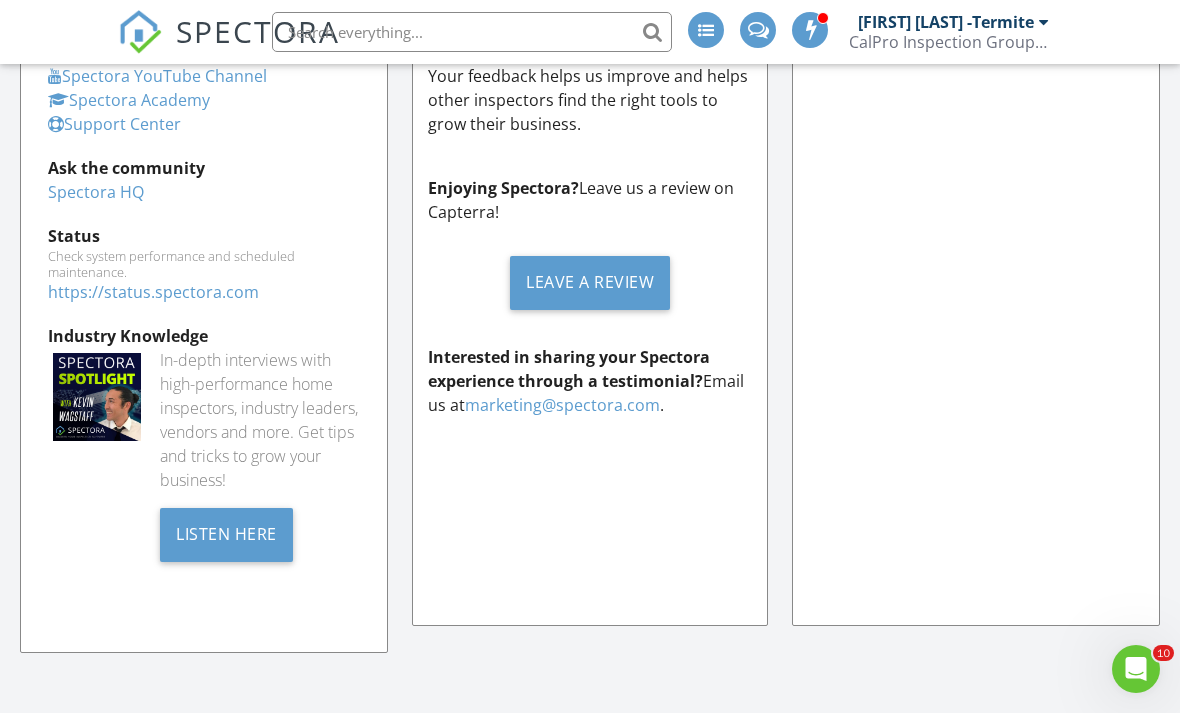 click on "SPECTORA" at bounding box center [258, 31] 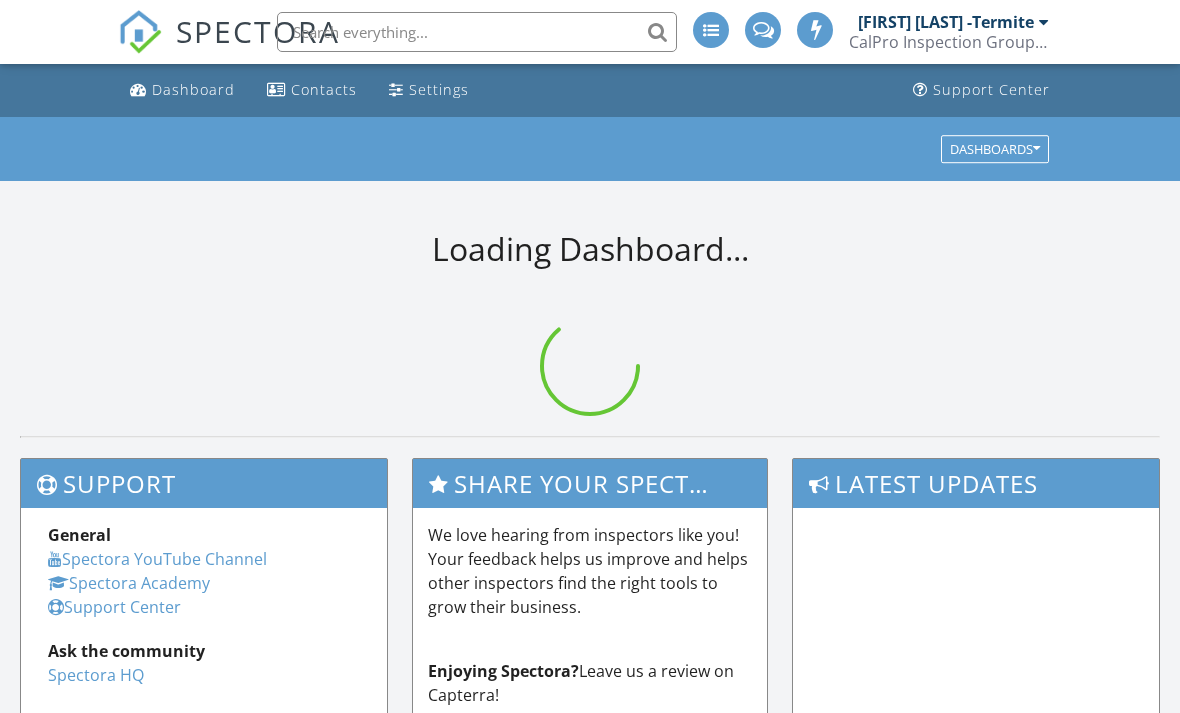 scroll, scrollTop: 7, scrollLeft: 0, axis: vertical 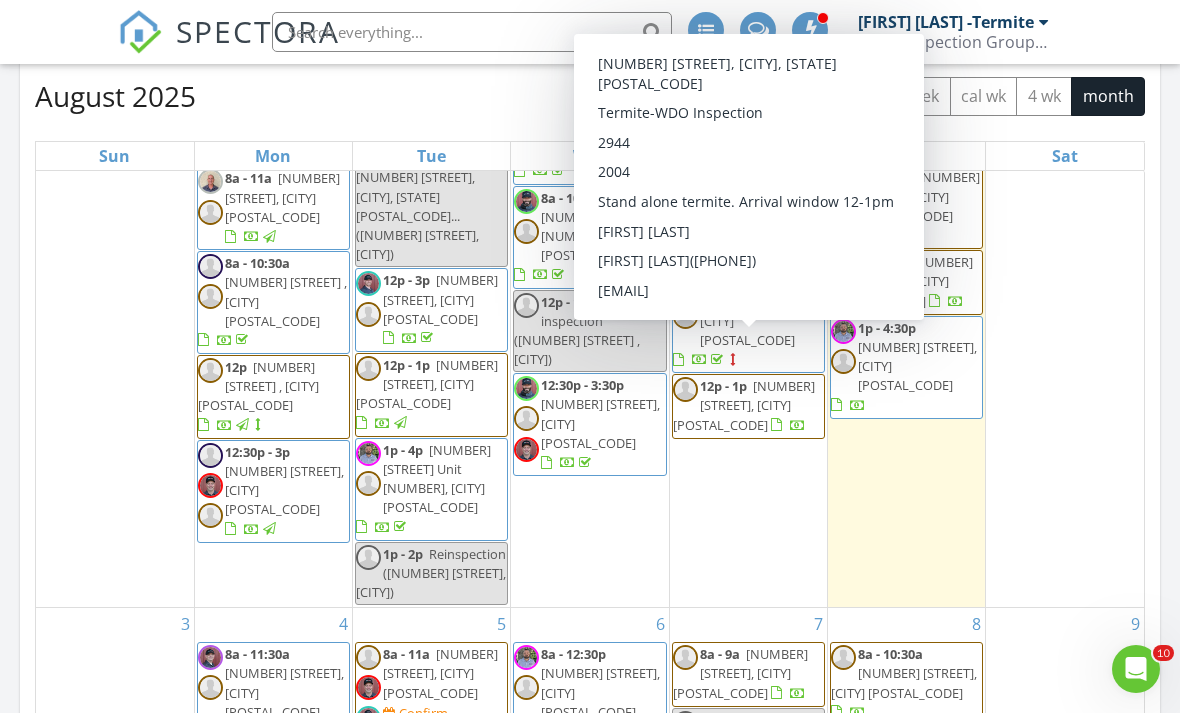 click on "5608 Frogview Ct, Elk Grove 95757" at bounding box center [744, 405] 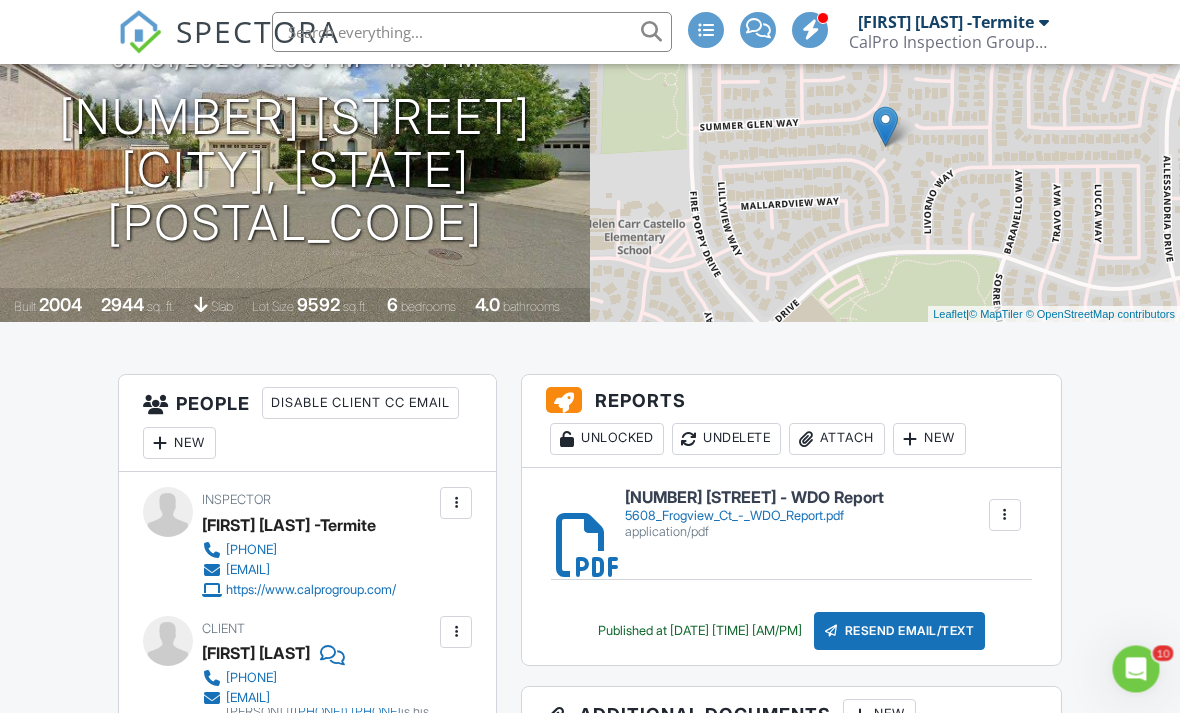 scroll, scrollTop: 0, scrollLeft: 0, axis: both 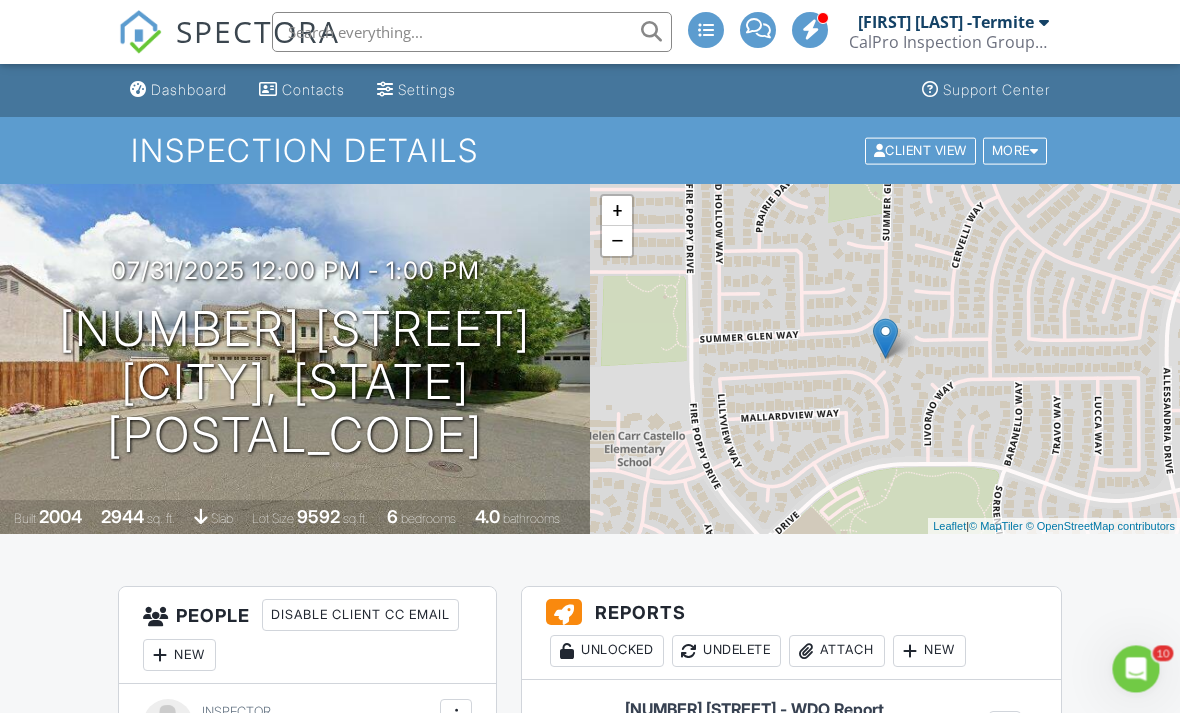 click on "SPECTORA" at bounding box center [258, 31] 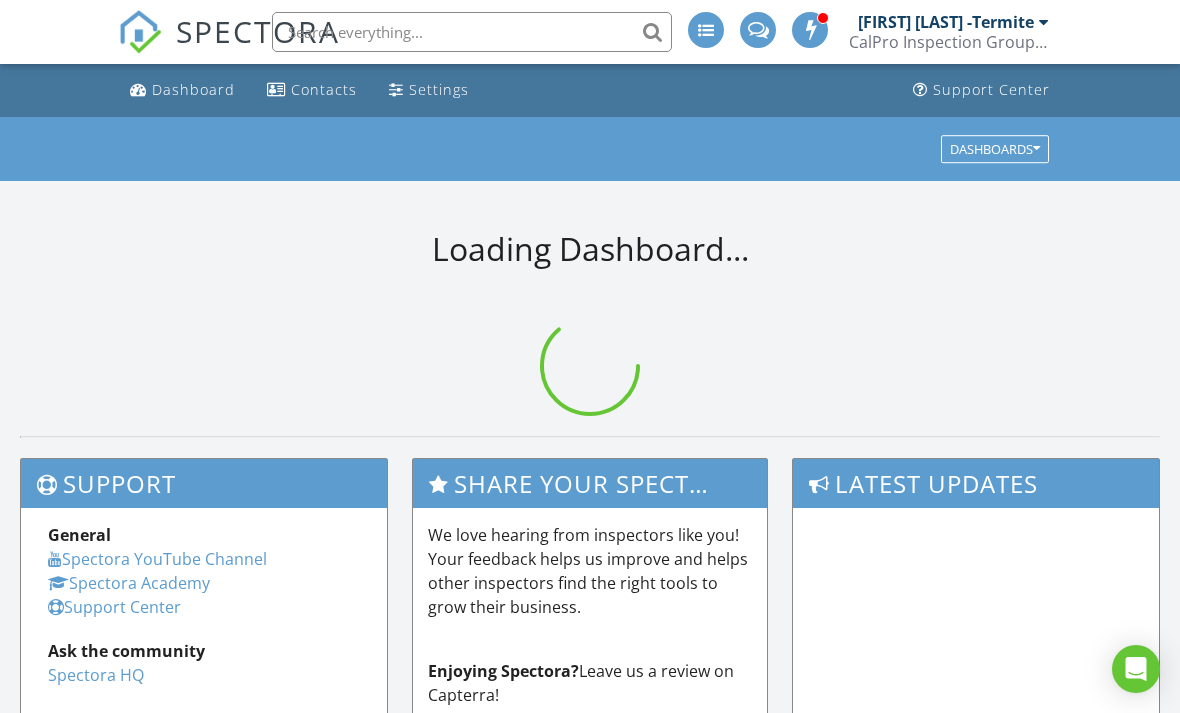 scroll, scrollTop: 0, scrollLeft: 0, axis: both 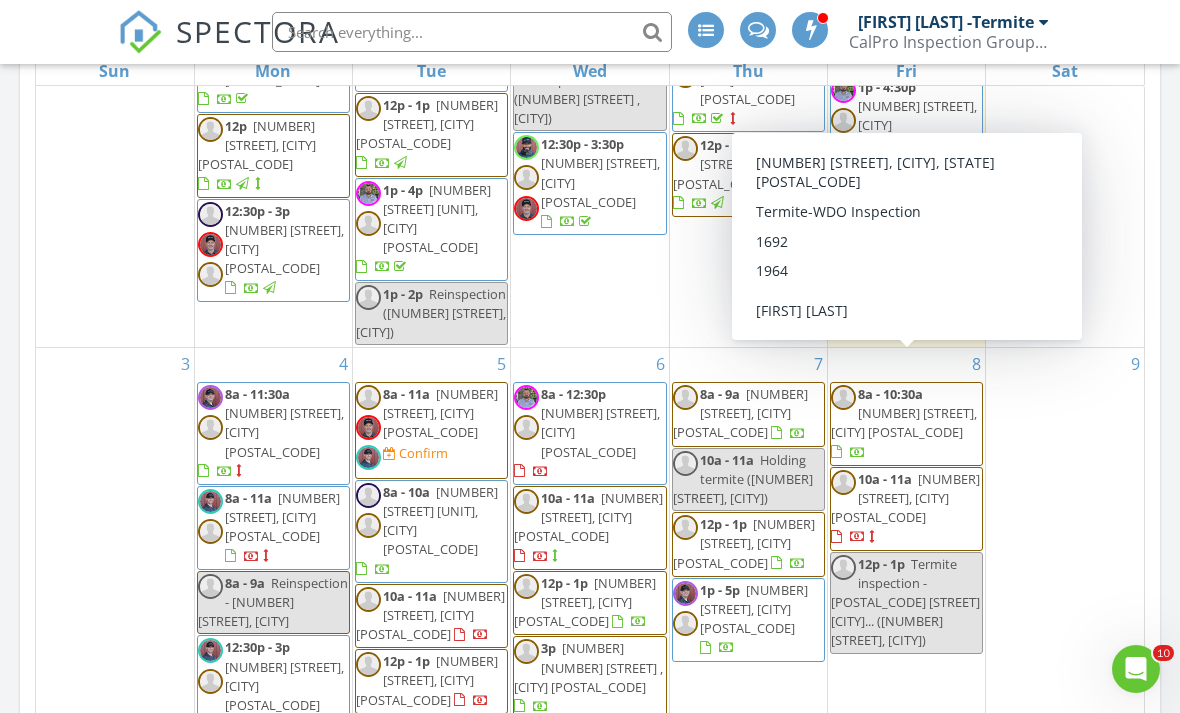 click on "2905 Pace Ct, Sacramento 95826" at bounding box center [905, 498] 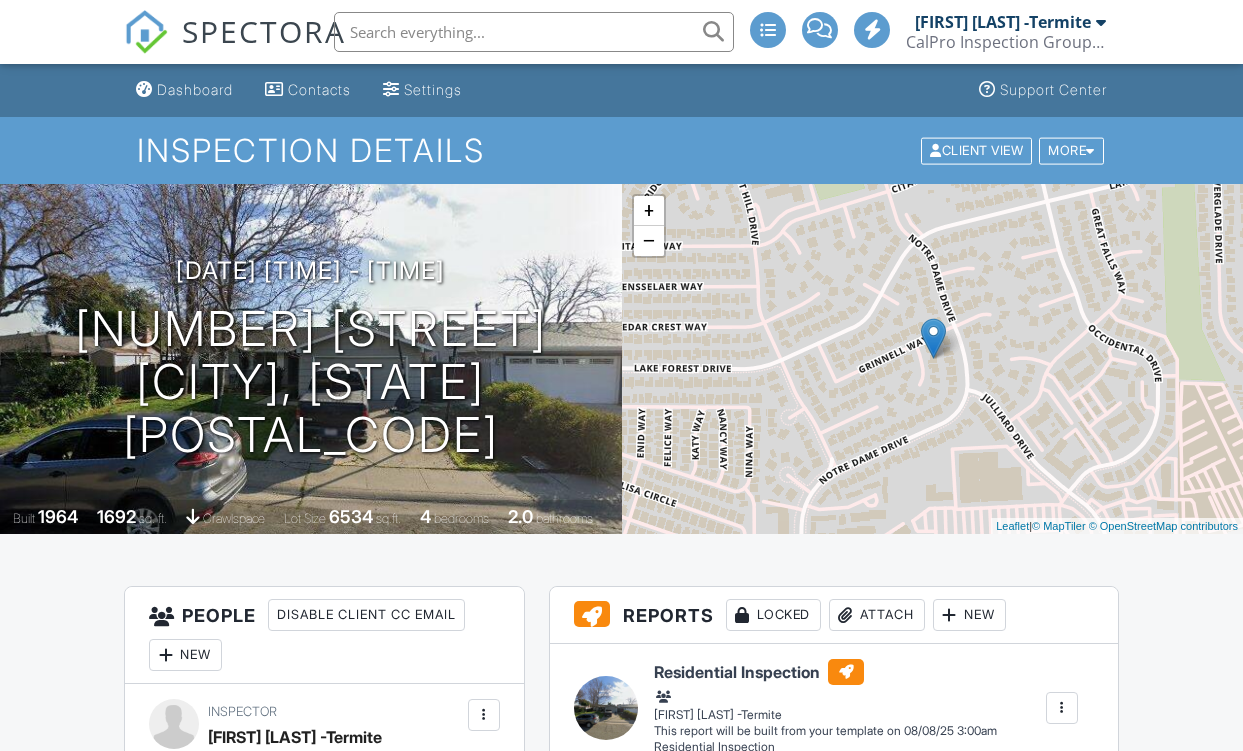 scroll, scrollTop: 0, scrollLeft: 0, axis: both 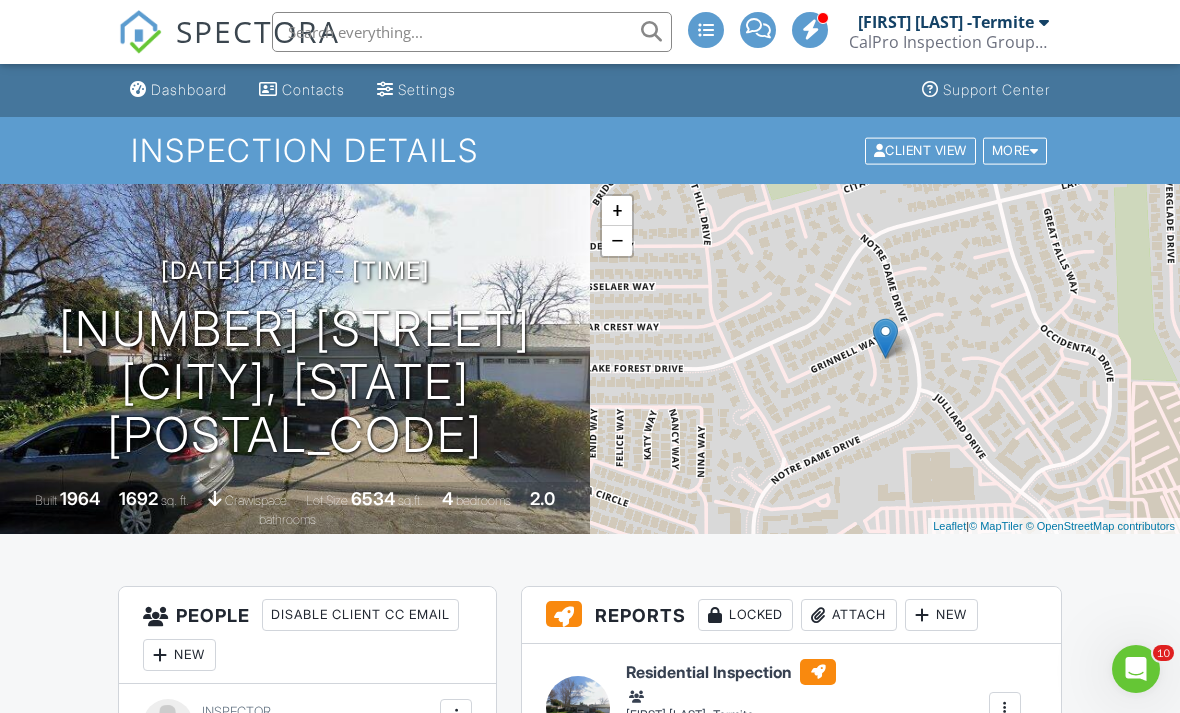 click on "SPECTORA" at bounding box center (258, 31) 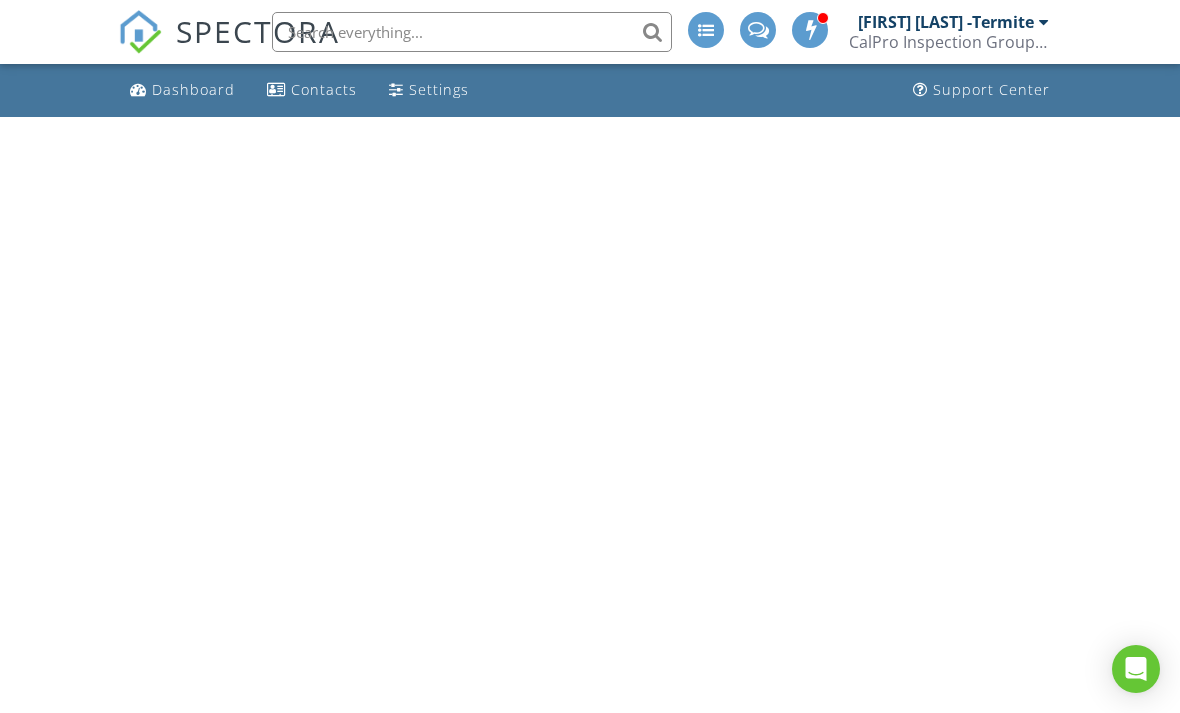 scroll, scrollTop: 0, scrollLeft: 0, axis: both 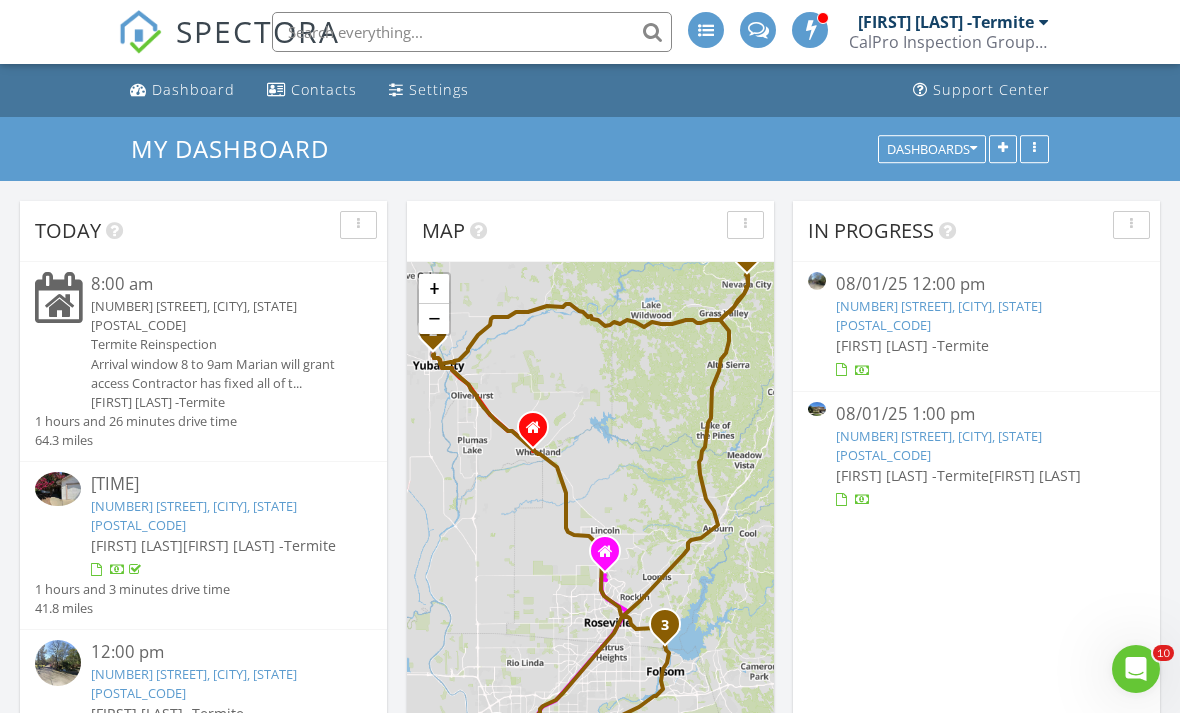 click on "SPECTORA" at bounding box center [258, 31] 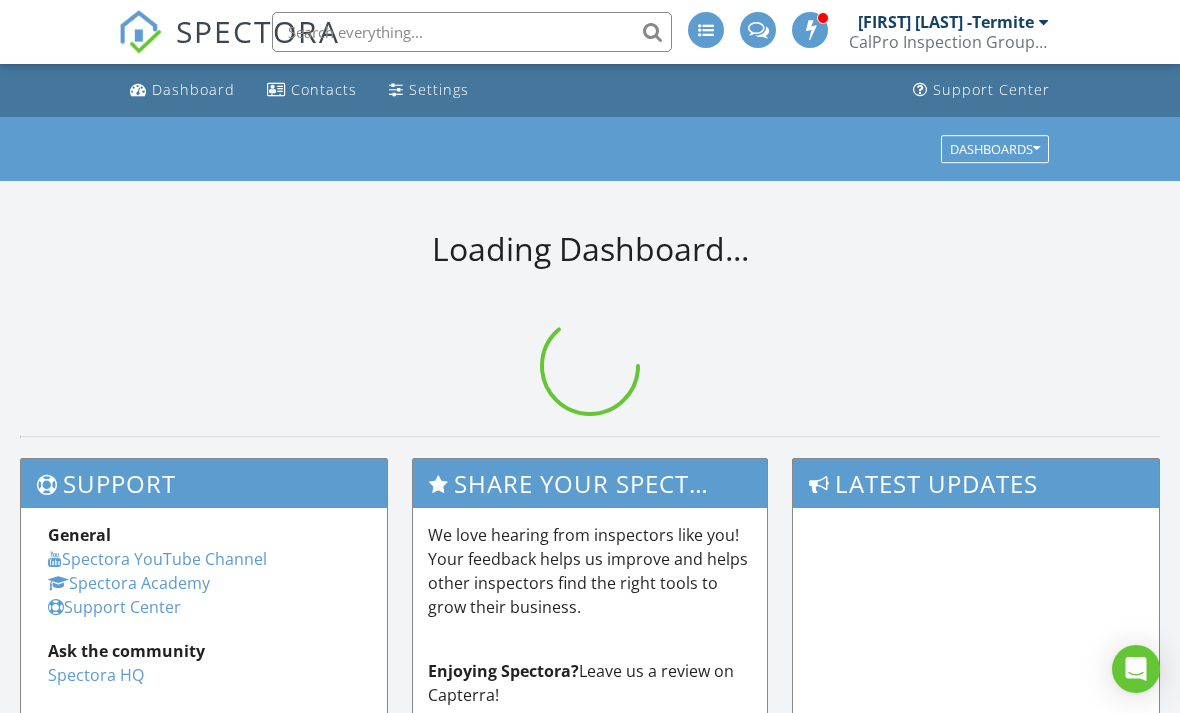 scroll, scrollTop: 0, scrollLeft: 0, axis: both 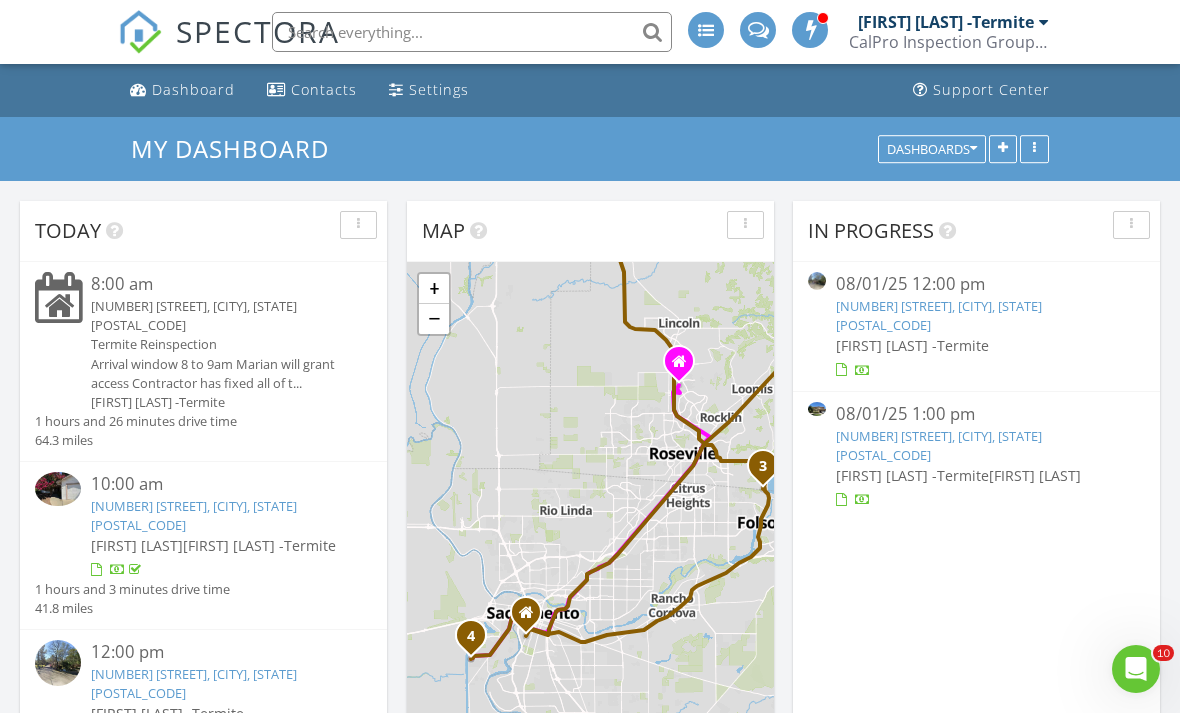click on "SPECTORA" at bounding box center [258, 31] 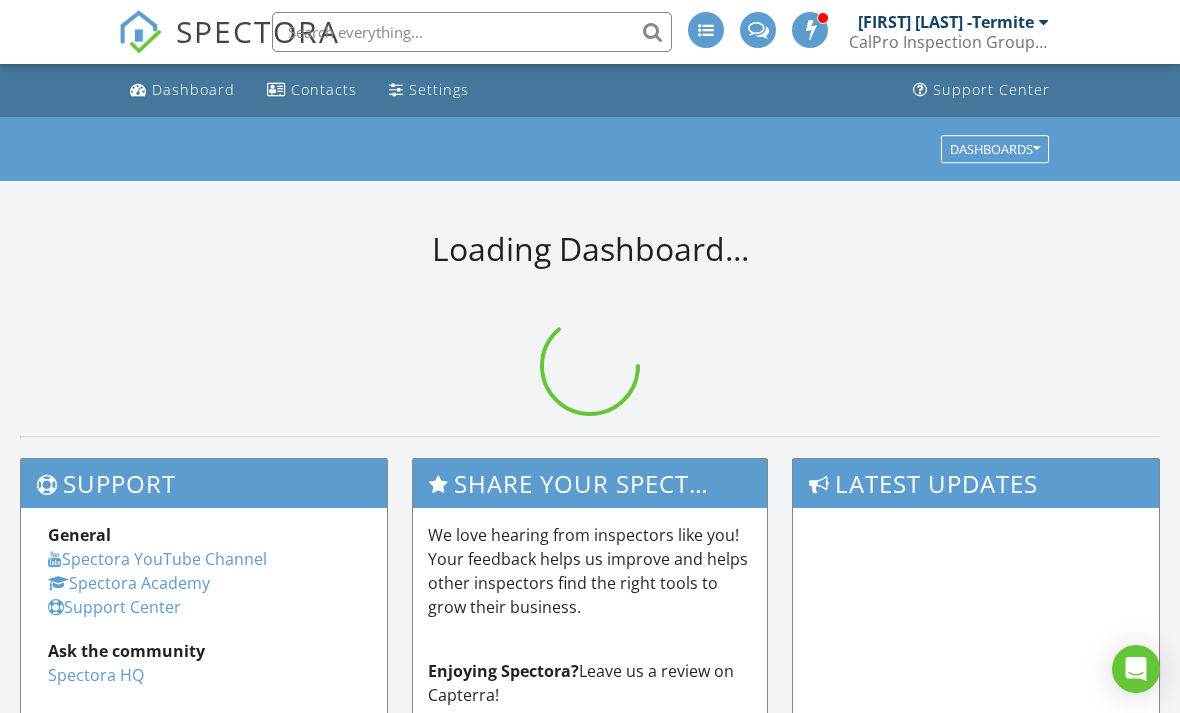 scroll, scrollTop: 0, scrollLeft: 0, axis: both 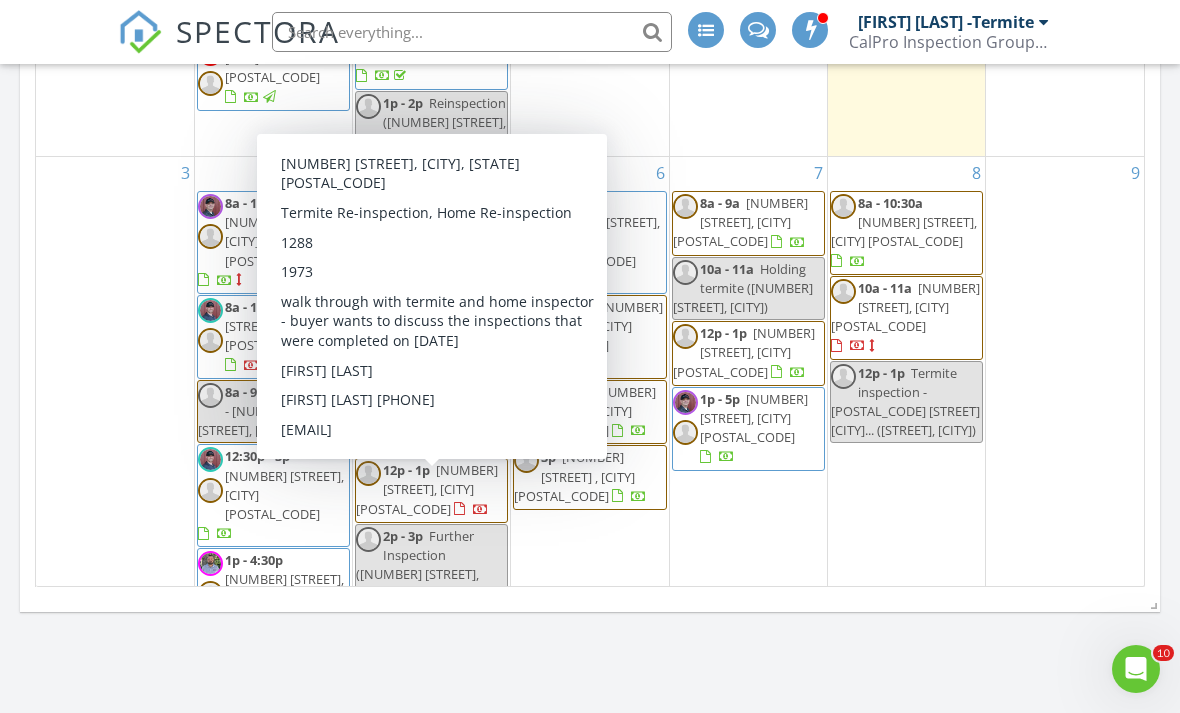click on "[NUMBER] [STREET], [CITY] [POSTAL_CODE]" at bounding box center (442, 658) 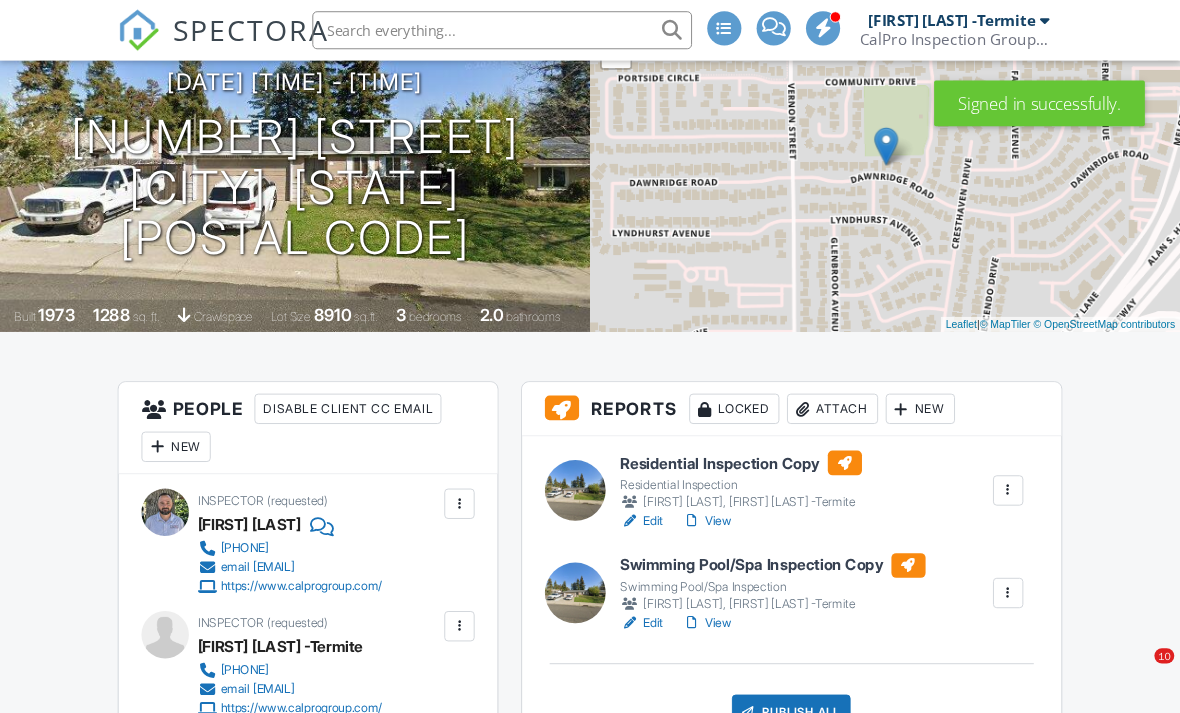 scroll, scrollTop: 507, scrollLeft: 0, axis: vertical 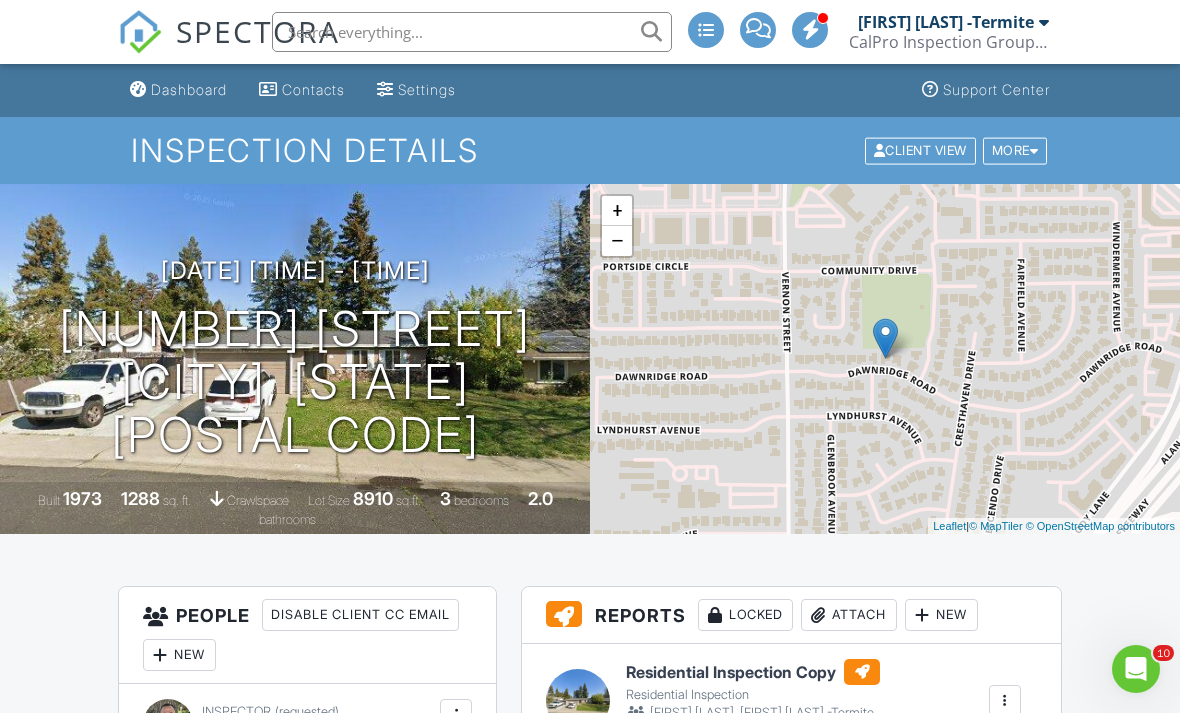 click at bounding box center (472, 32) 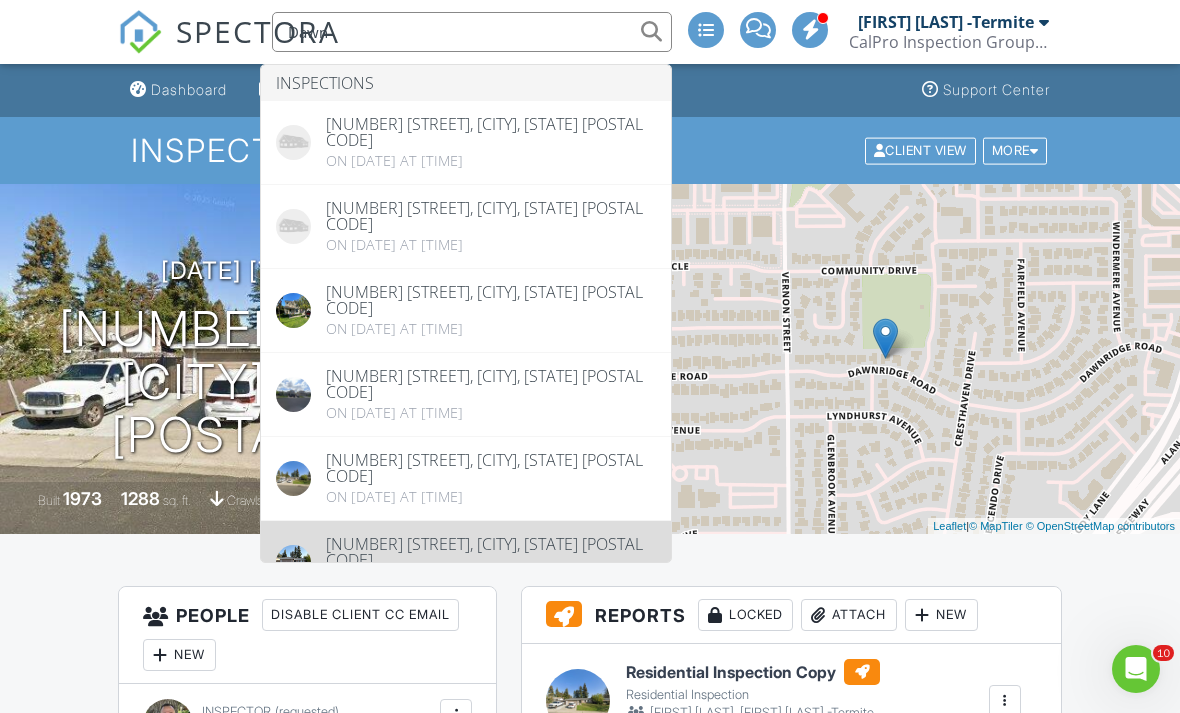 type on "Dawn" 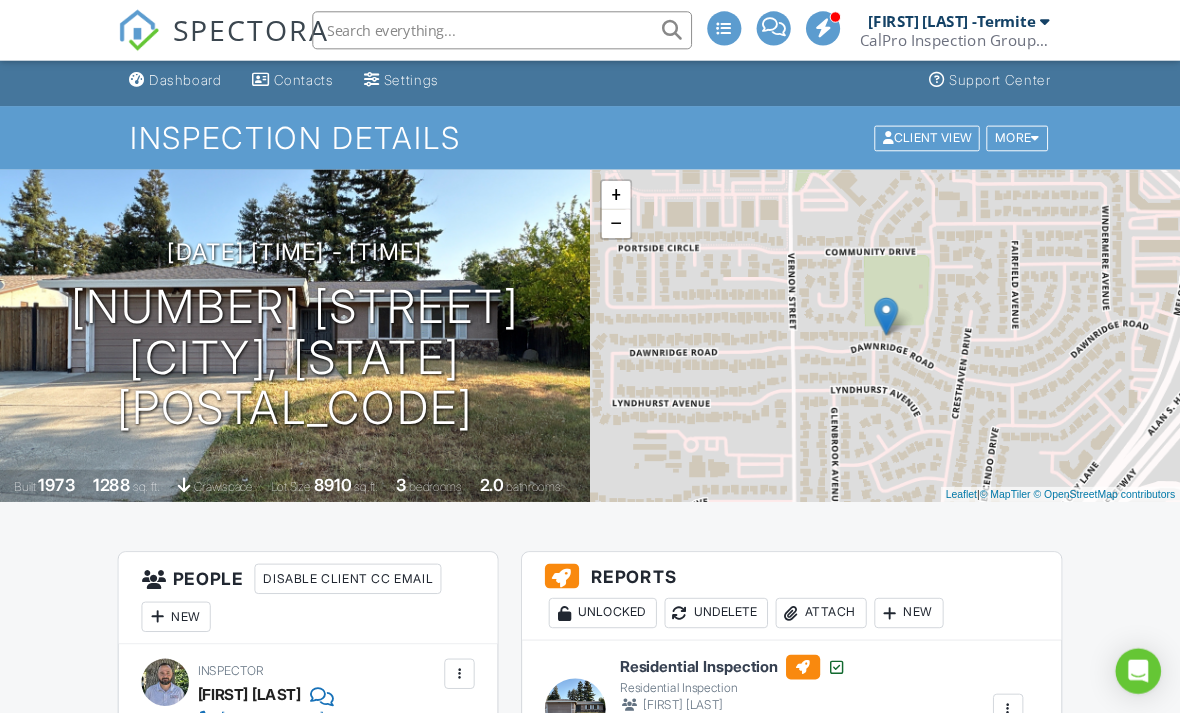 scroll, scrollTop: 0, scrollLeft: 0, axis: both 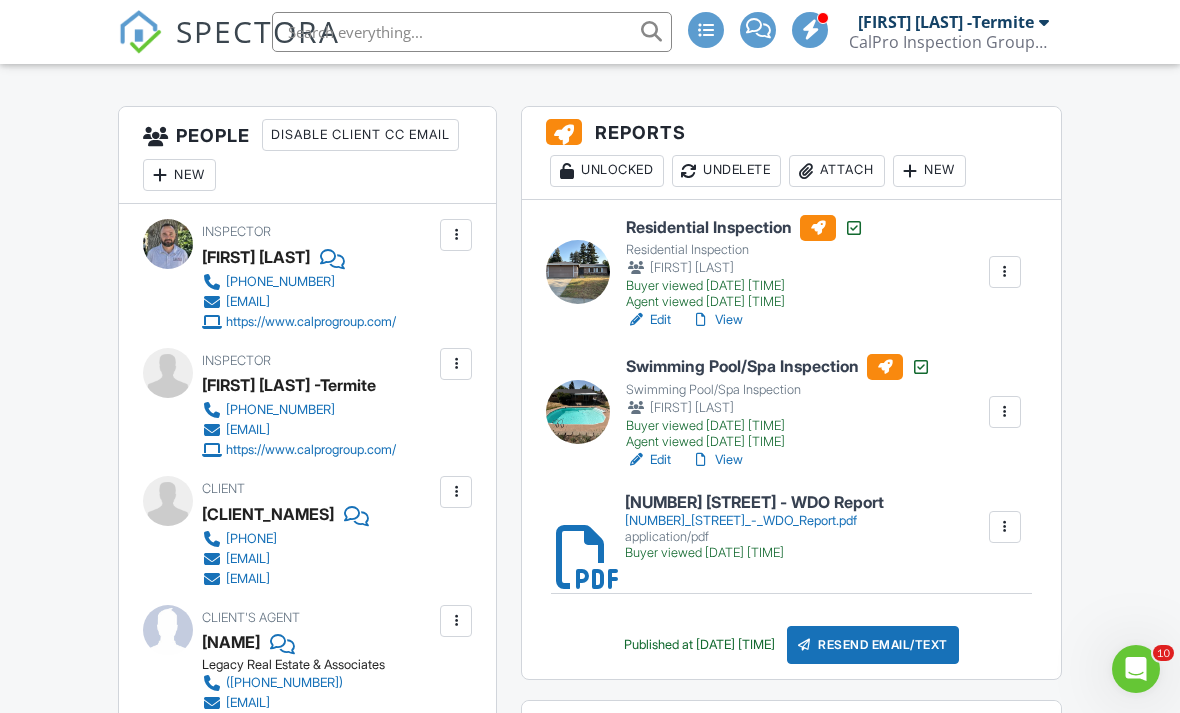 click on "[NUMBER] [STREET] - WDO Report" at bounding box center [754, 503] 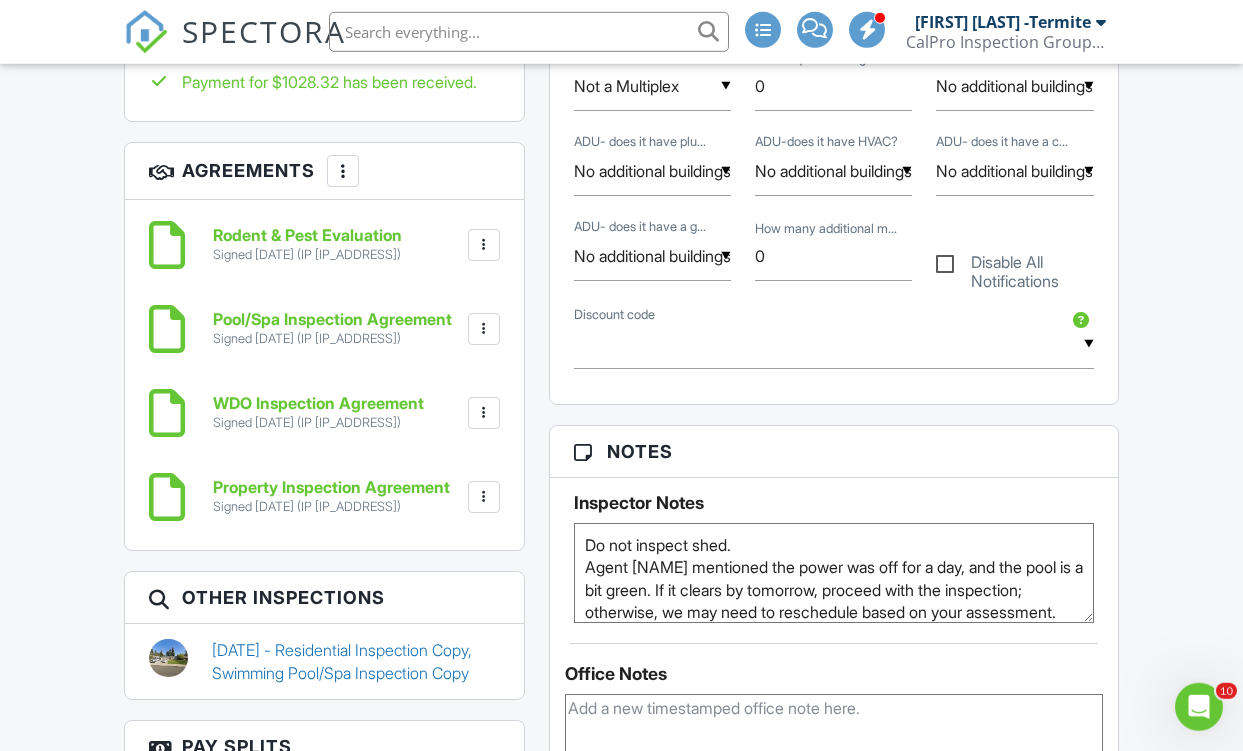 scroll, scrollTop: 1782, scrollLeft: 0, axis: vertical 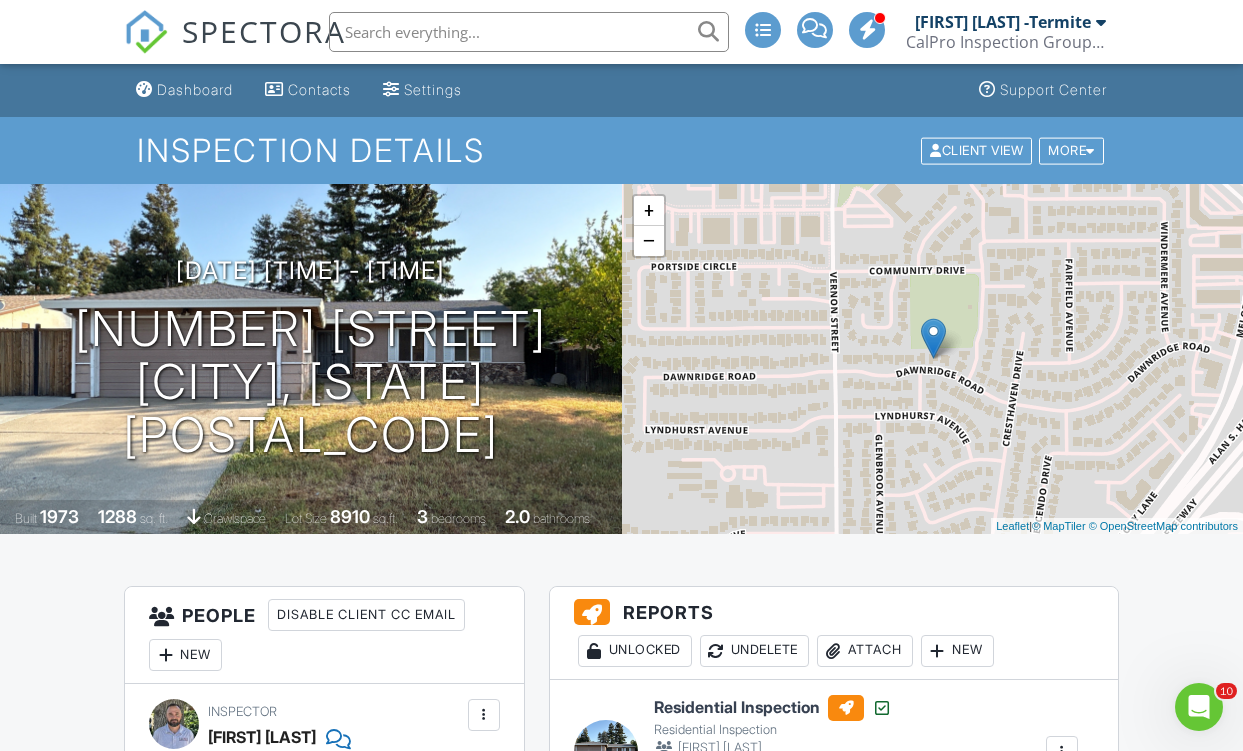 click on "SPECTORA" at bounding box center (264, 31) 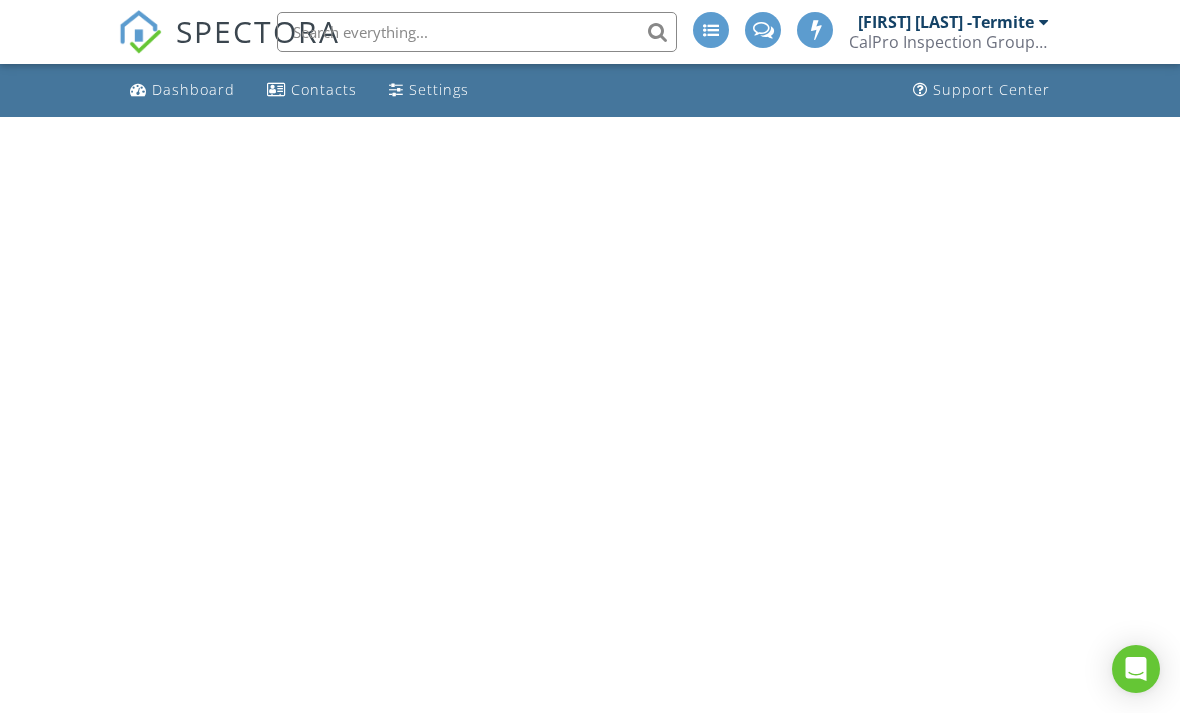 scroll, scrollTop: 0, scrollLeft: 0, axis: both 